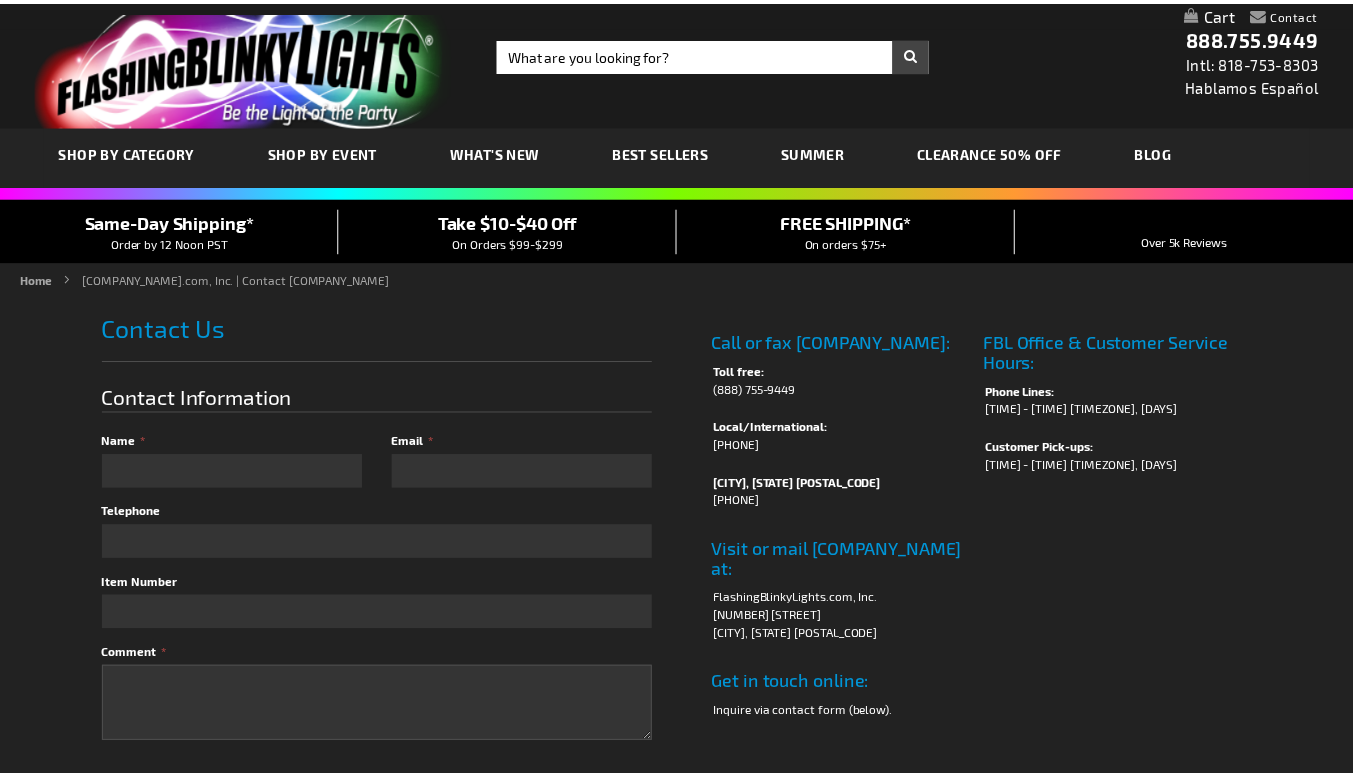 scroll, scrollTop: 0, scrollLeft: 0, axis: both 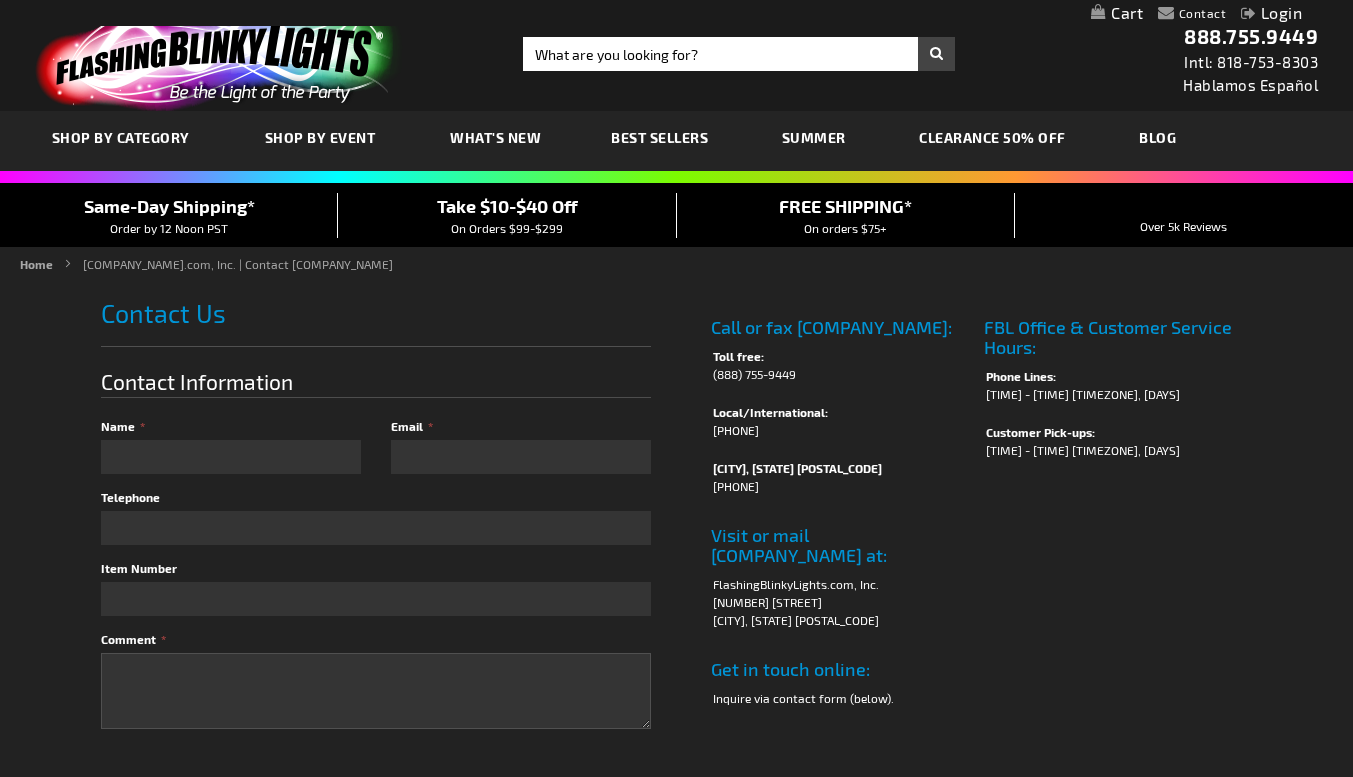 click on "Login" at bounding box center [1271, 12] 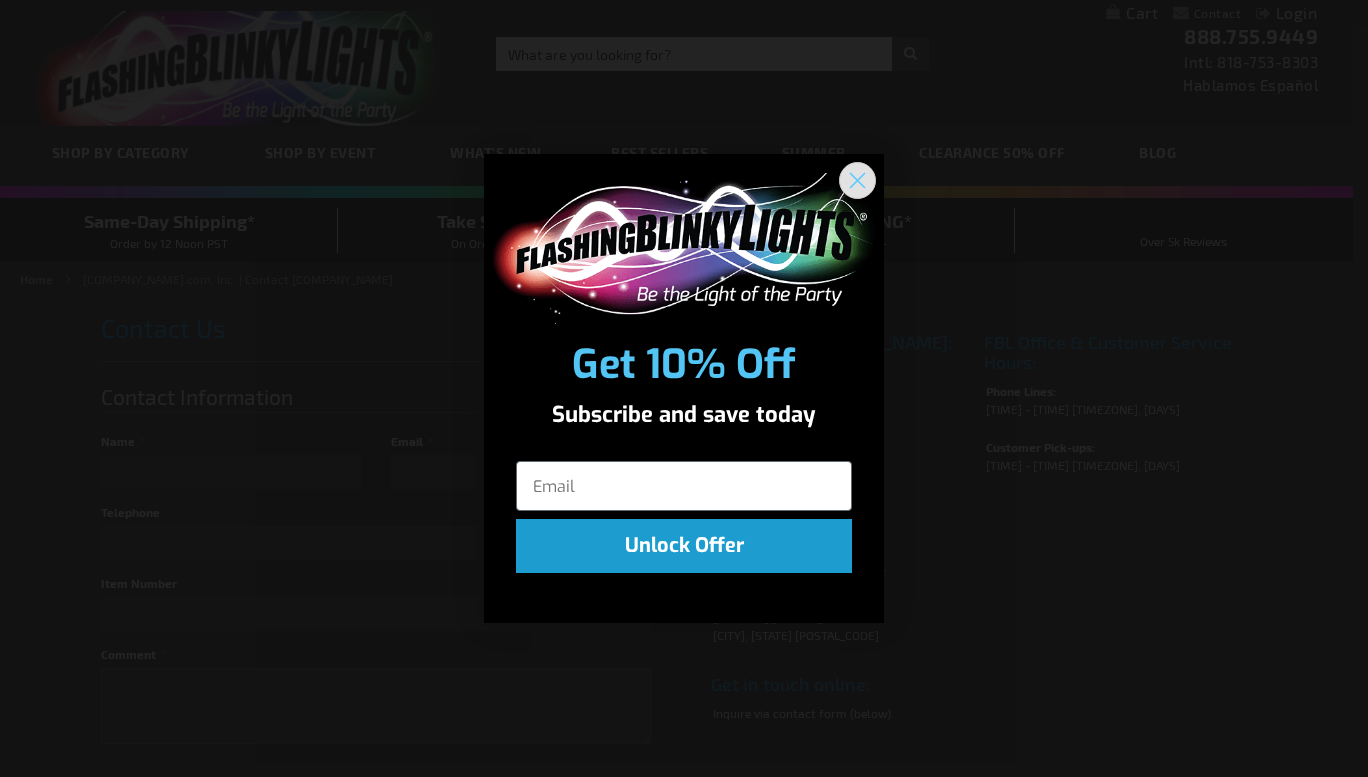 click 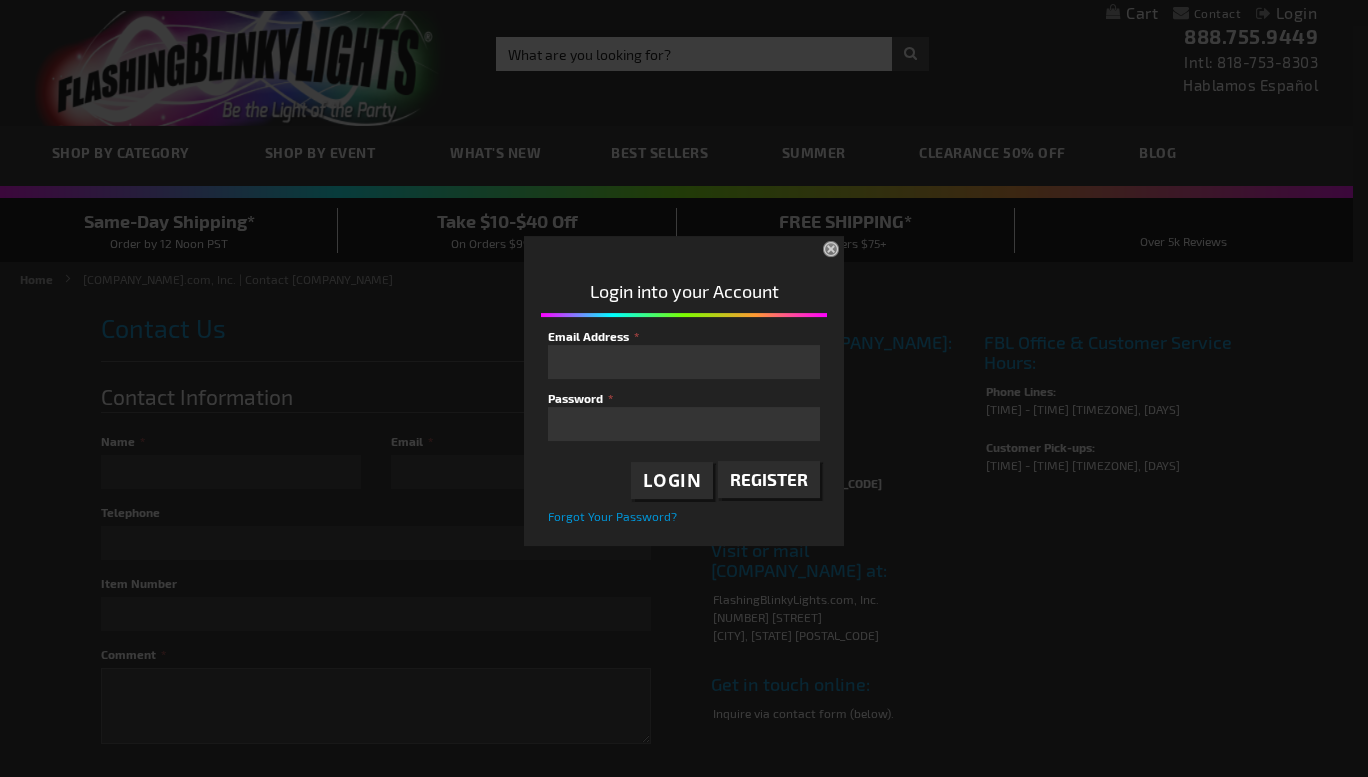 click on "Email Address
Password
Login
Register
Forgot Your Password?" at bounding box center [684, 426] 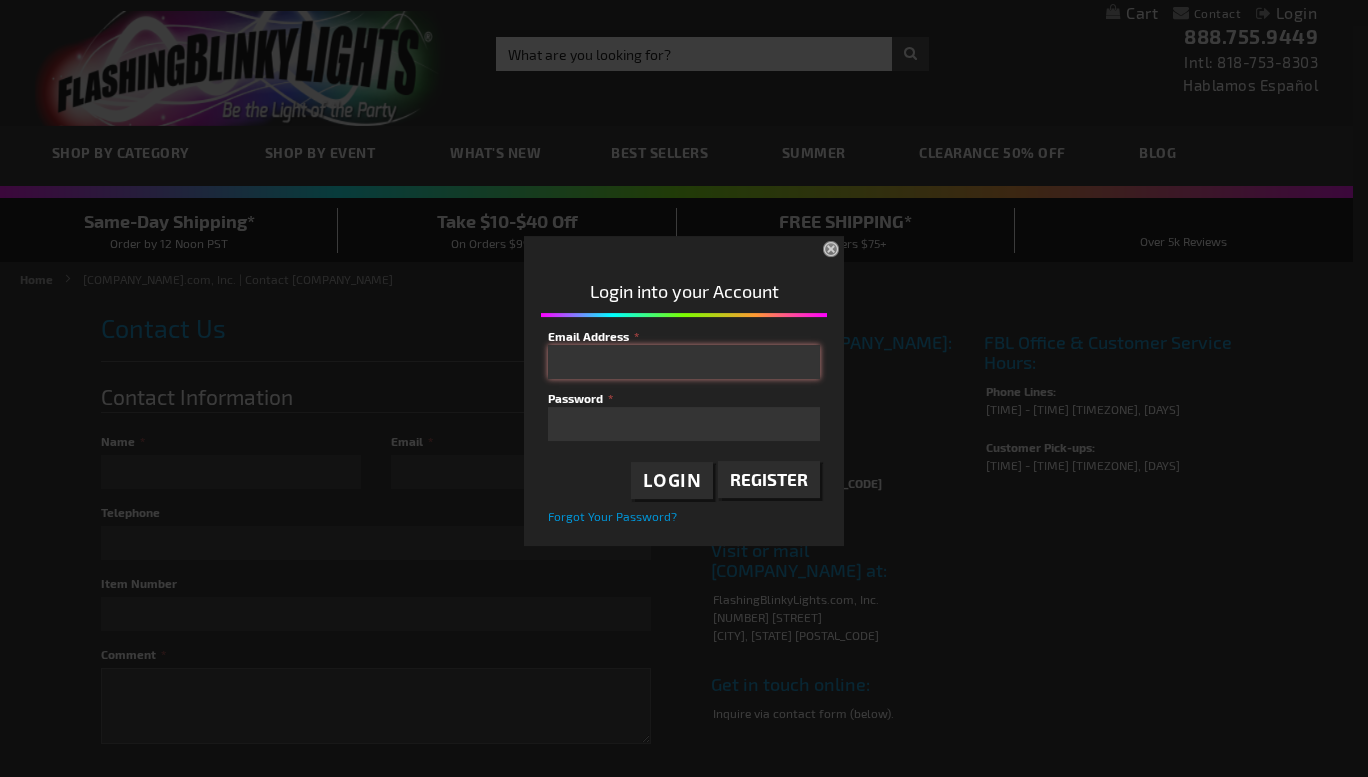 click on "Email Address" at bounding box center [684, 362] 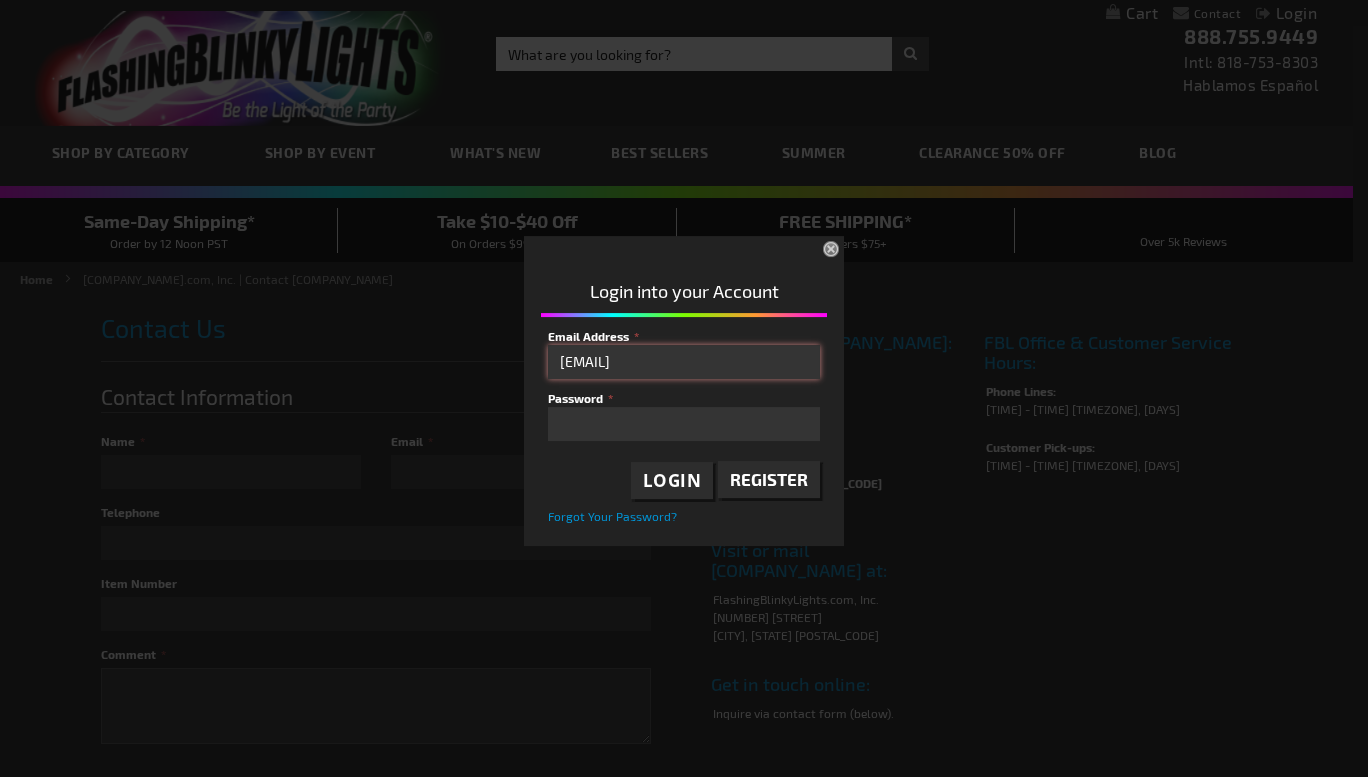 type on "sudity@yahoo.com" 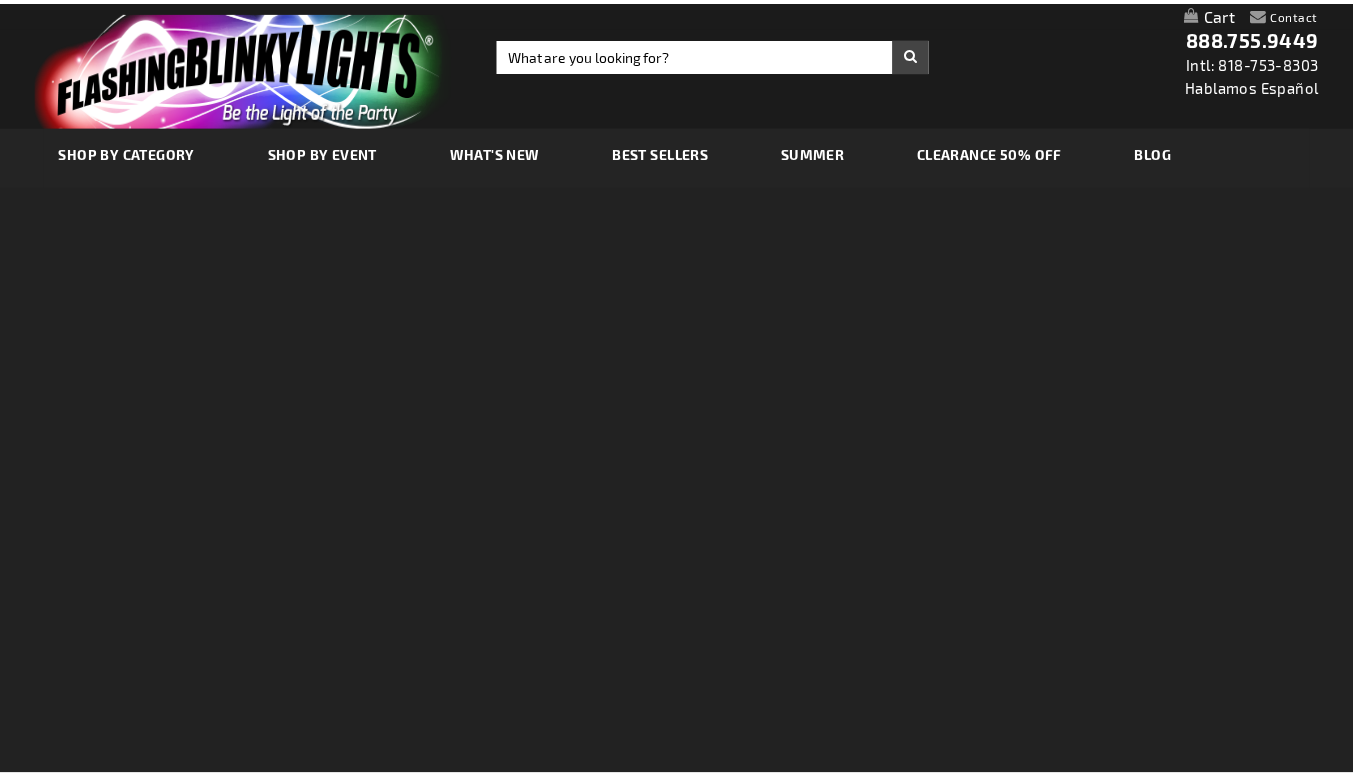 scroll, scrollTop: 0, scrollLeft: 0, axis: both 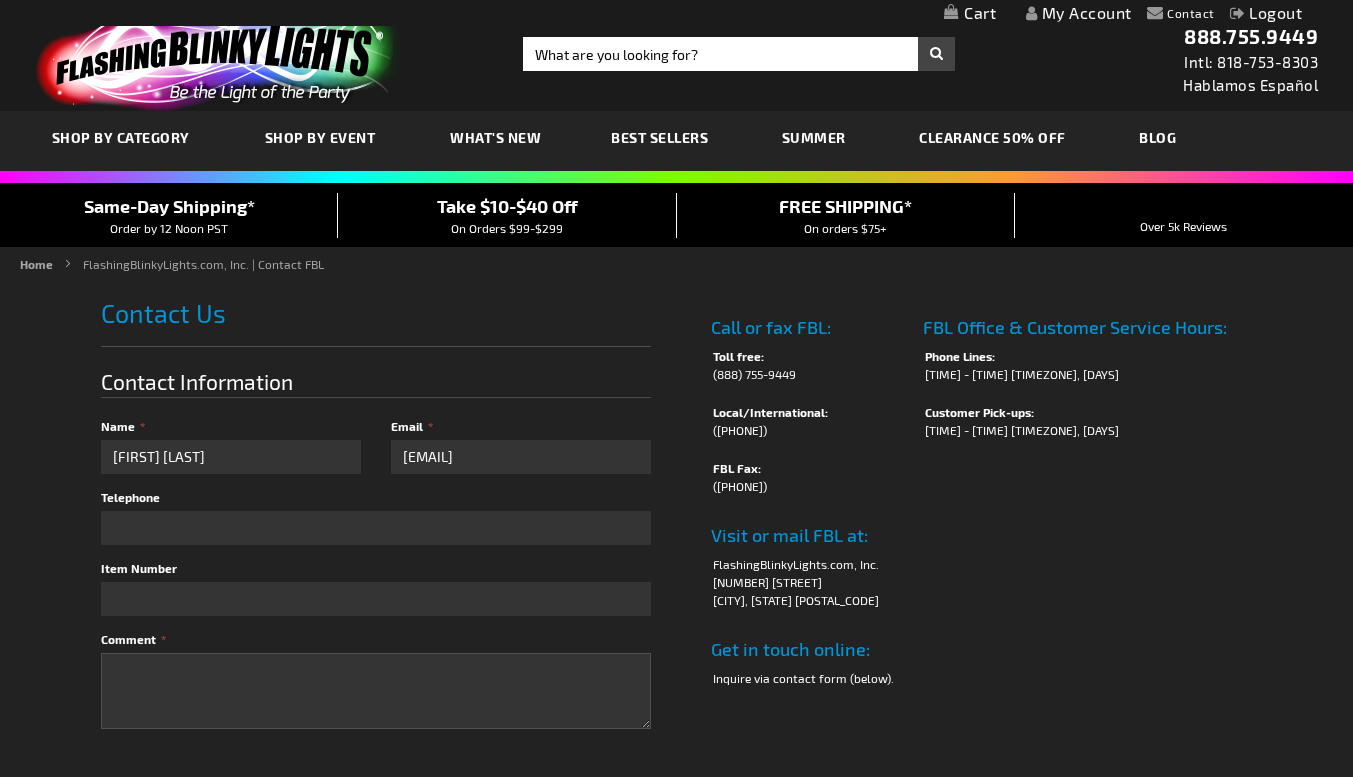 click on "My Account" at bounding box center [1079, 12] 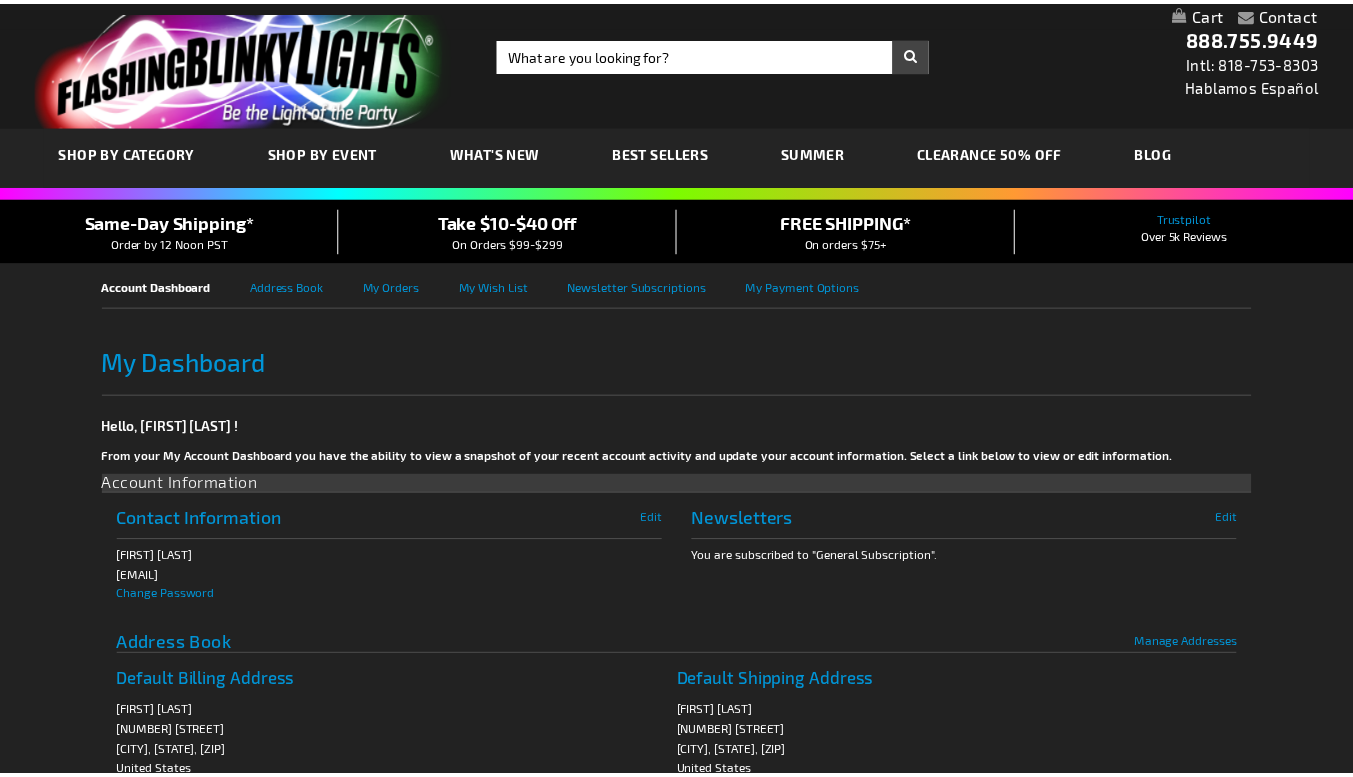 scroll, scrollTop: 0, scrollLeft: 0, axis: both 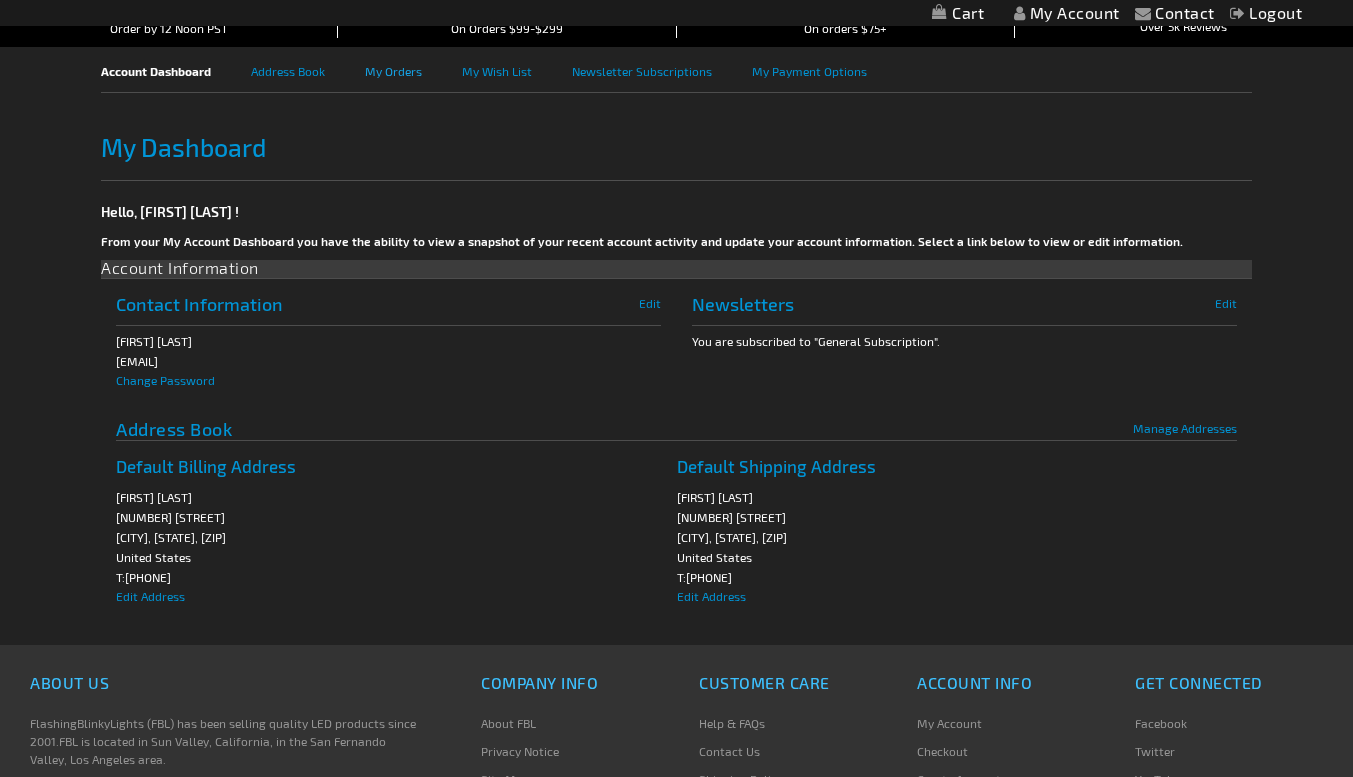 click on "My Orders" at bounding box center (413, 69) 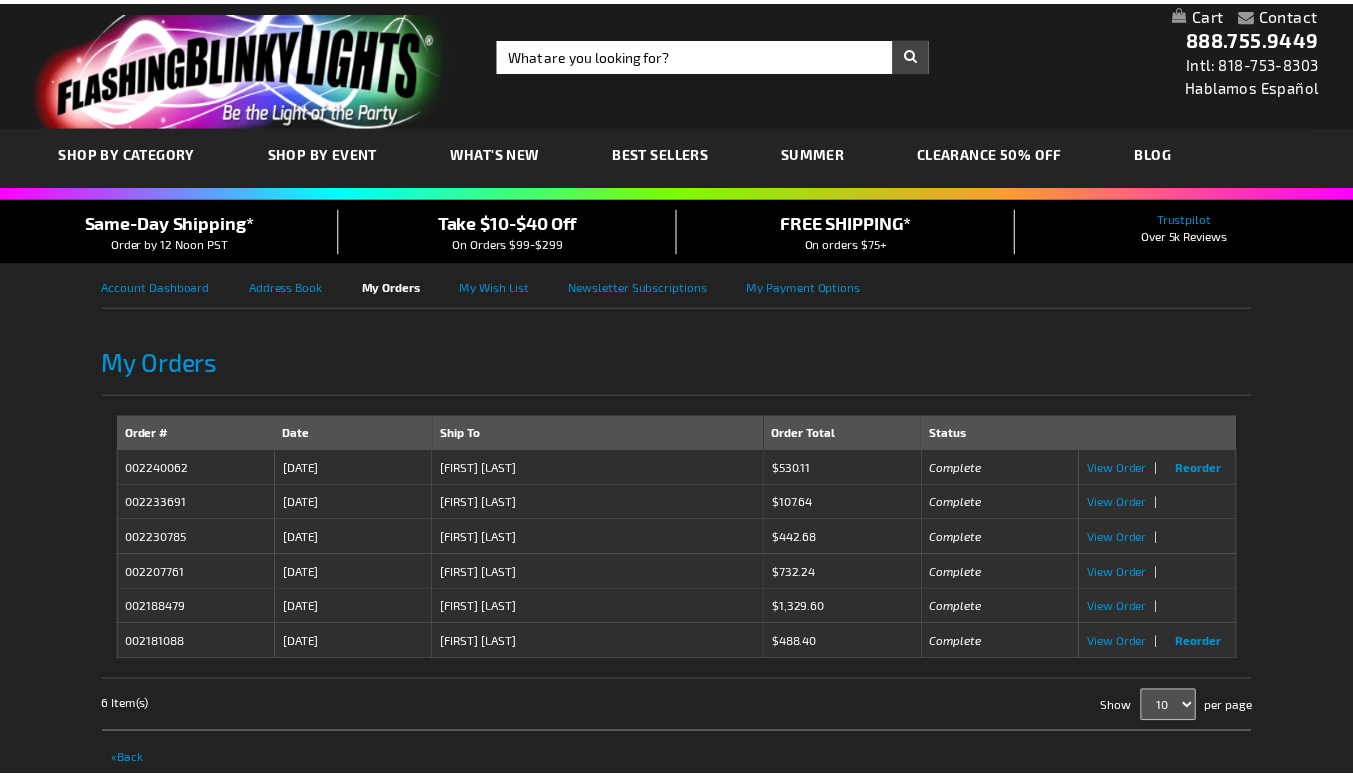 scroll, scrollTop: 0, scrollLeft: 0, axis: both 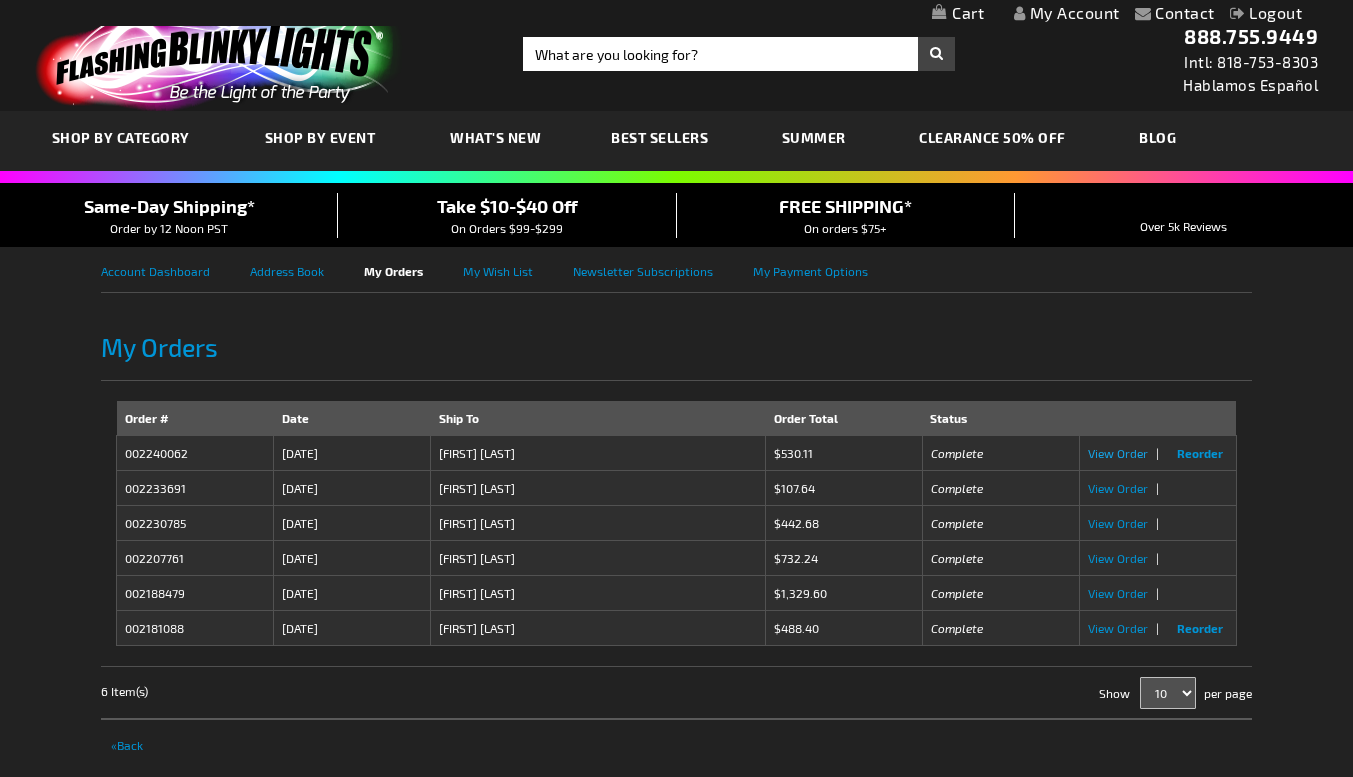 click on "View Order" at bounding box center (1118, 453) 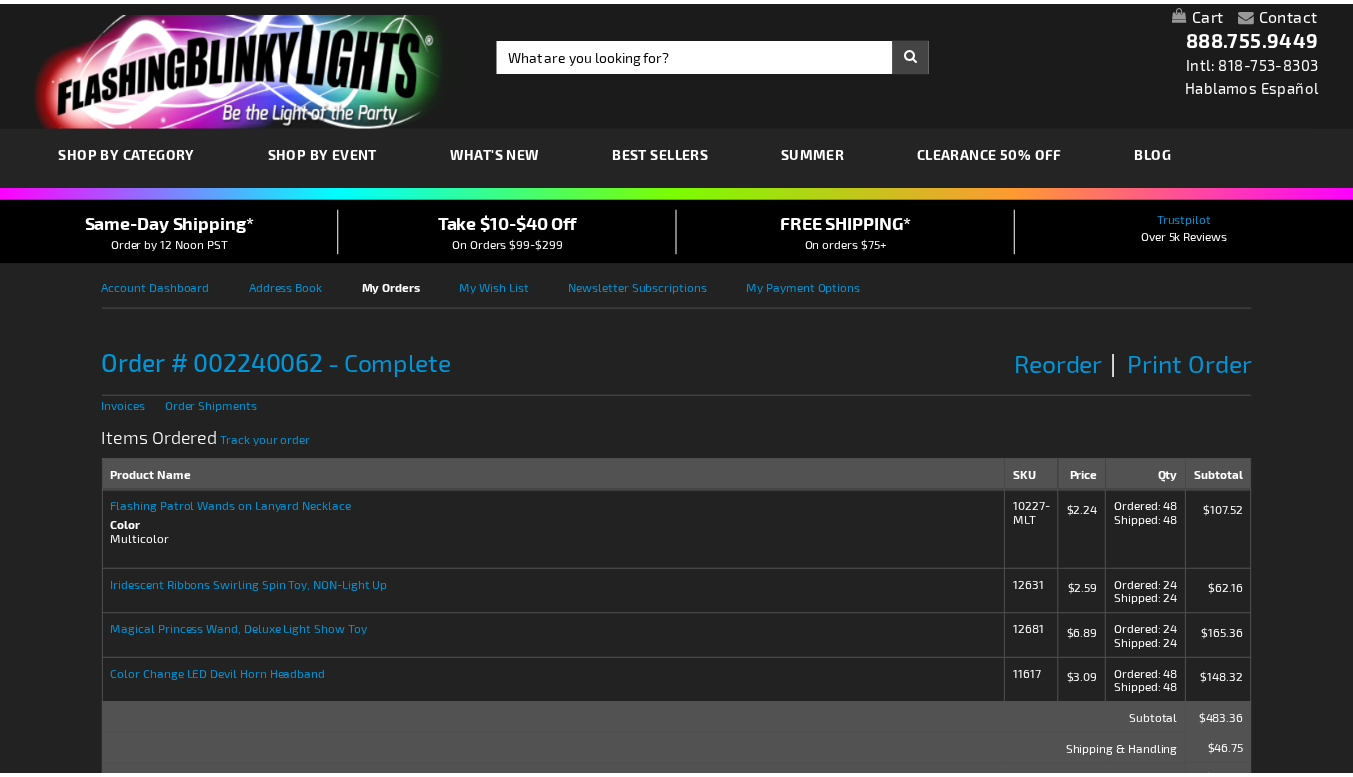 scroll, scrollTop: 0, scrollLeft: 0, axis: both 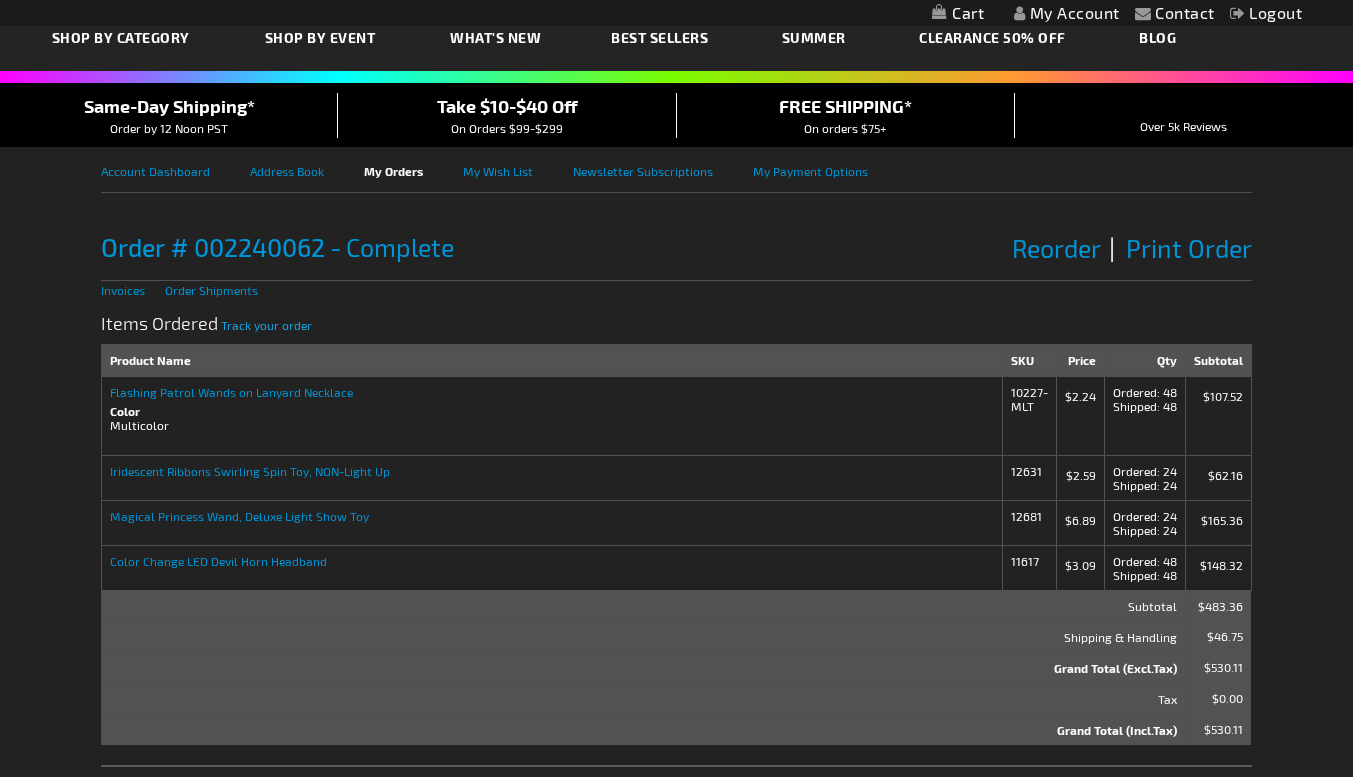 click on "Track your order" at bounding box center (266, 325) 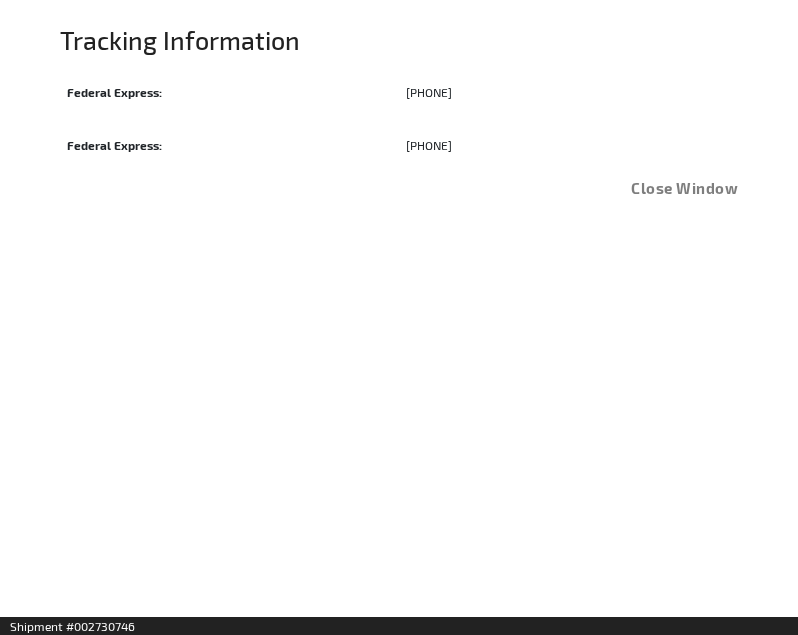 scroll, scrollTop: 0, scrollLeft: 0, axis: both 